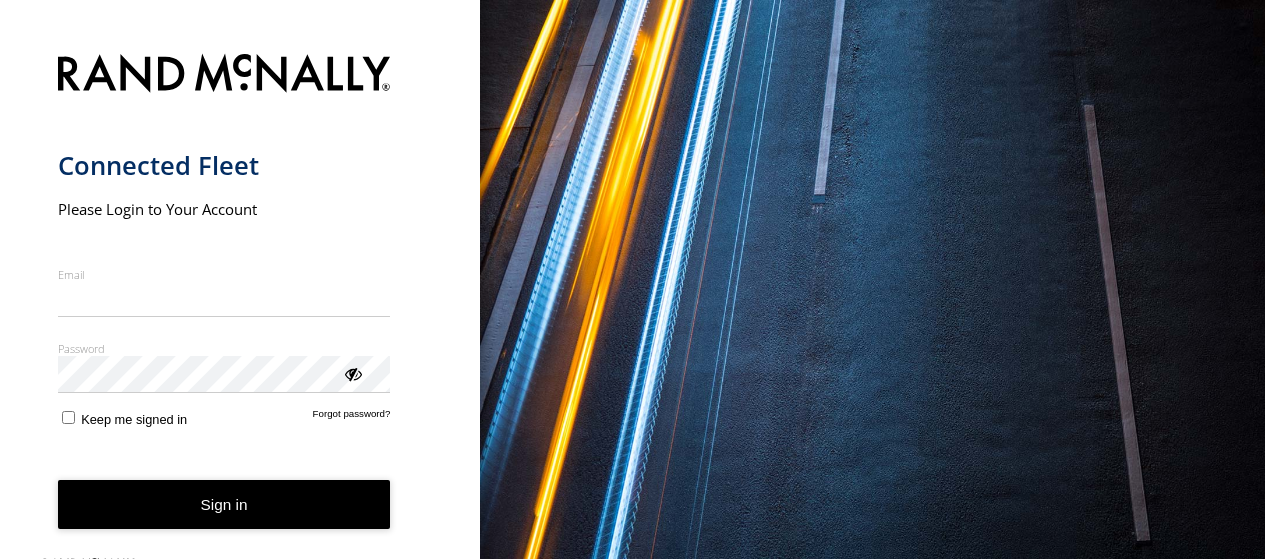 scroll, scrollTop: 0, scrollLeft: 0, axis: both 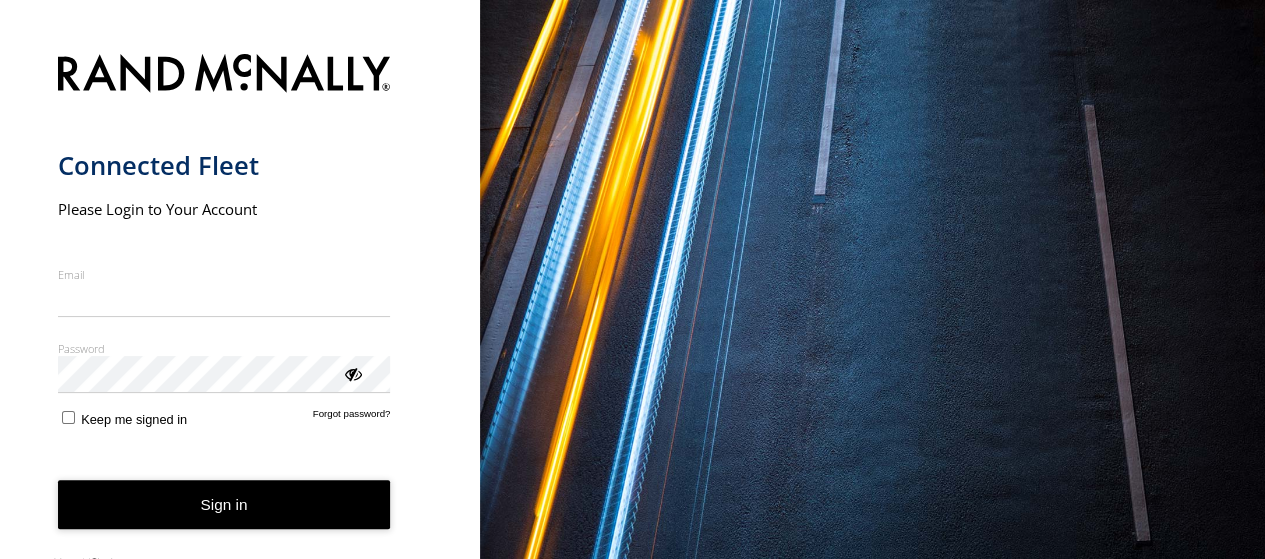 type on "**********" 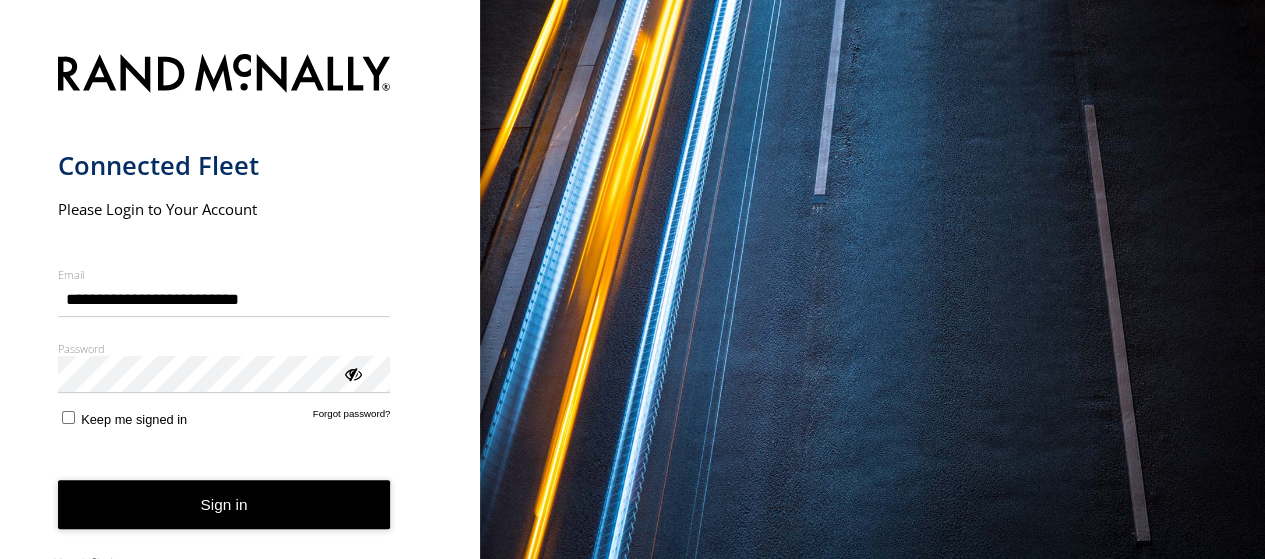 click on "Keep me signed in" at bounding box center (123, 417) 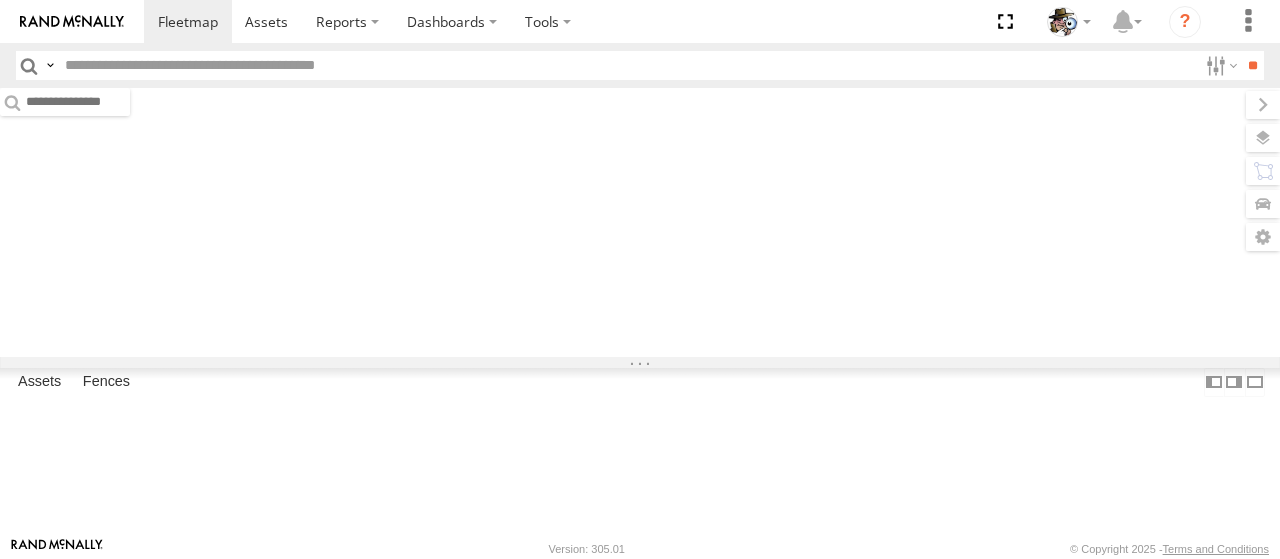 scroll, scrollTop: 0, scrollLeft: 0, axis: both 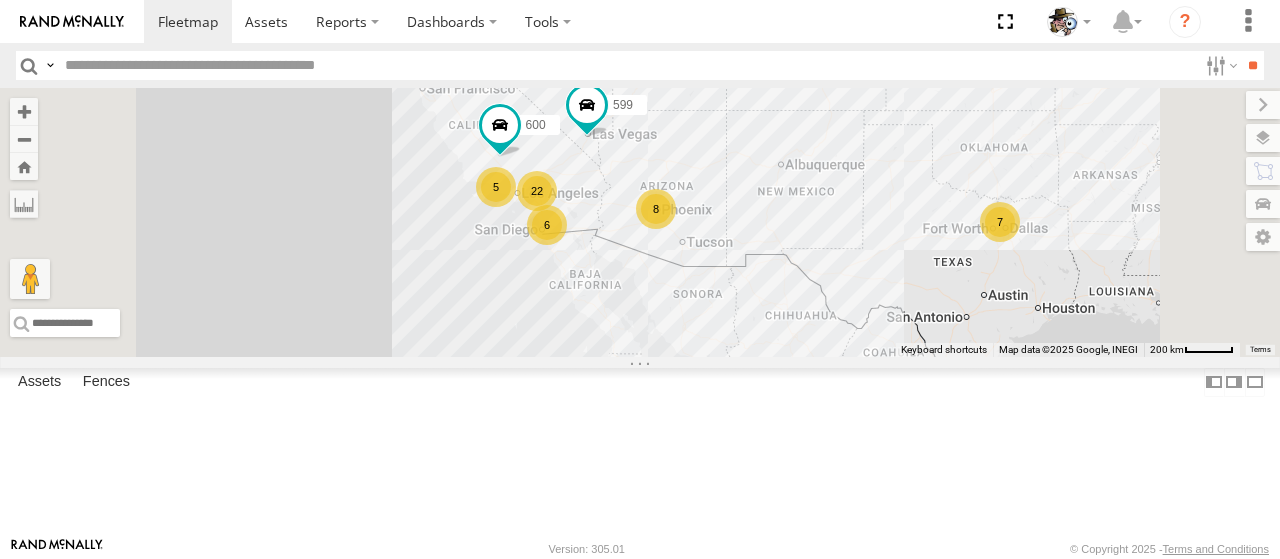 drag, startPoint x: 960, startPoint y: 339, endPoint x: 1019, endPoint y: 297, distance: 72.42237 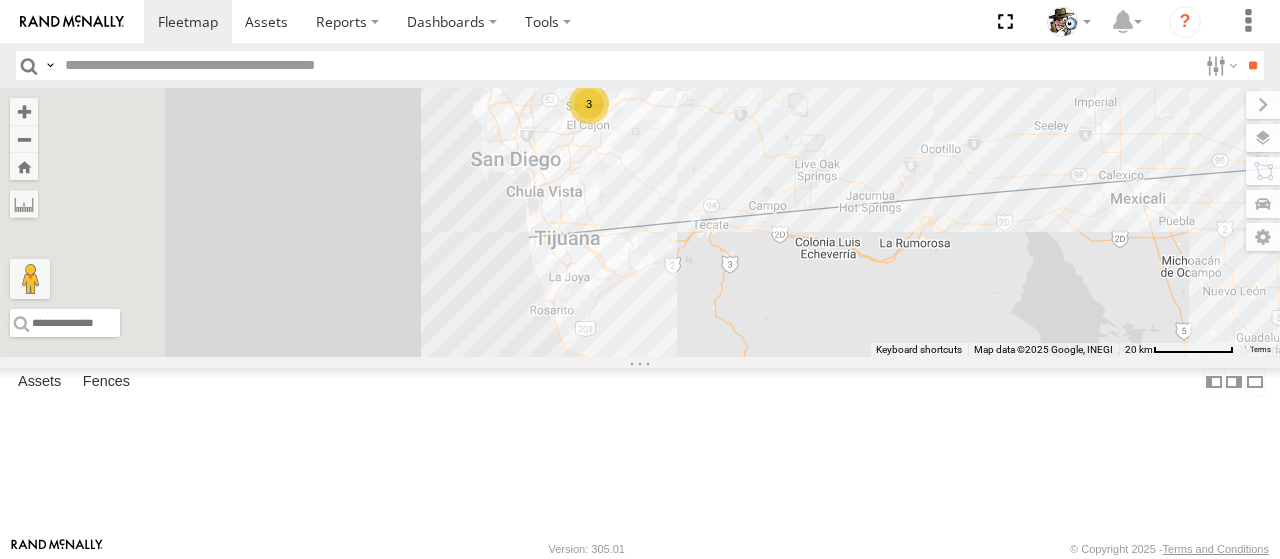 drag, startPoint x: 850, startPoint y: 217, endPoint x: 850, endPoint y: 235, distance: 18 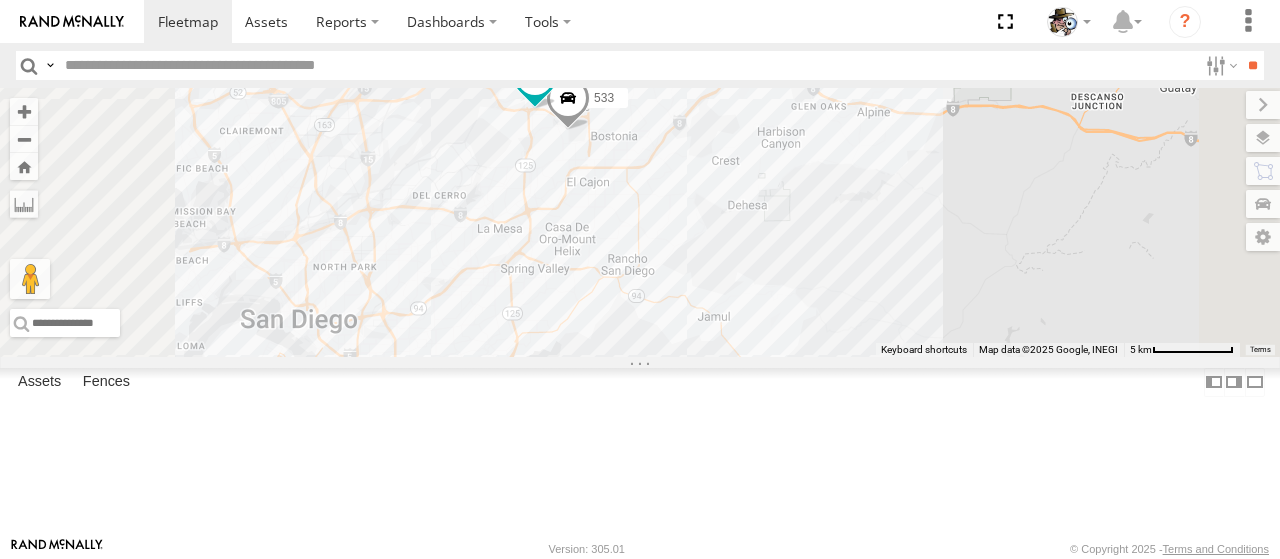 drag, startPoint x: 837, startPoint y: 207, endPoint x: 914, endPoint y: 308, distance: 127.00394 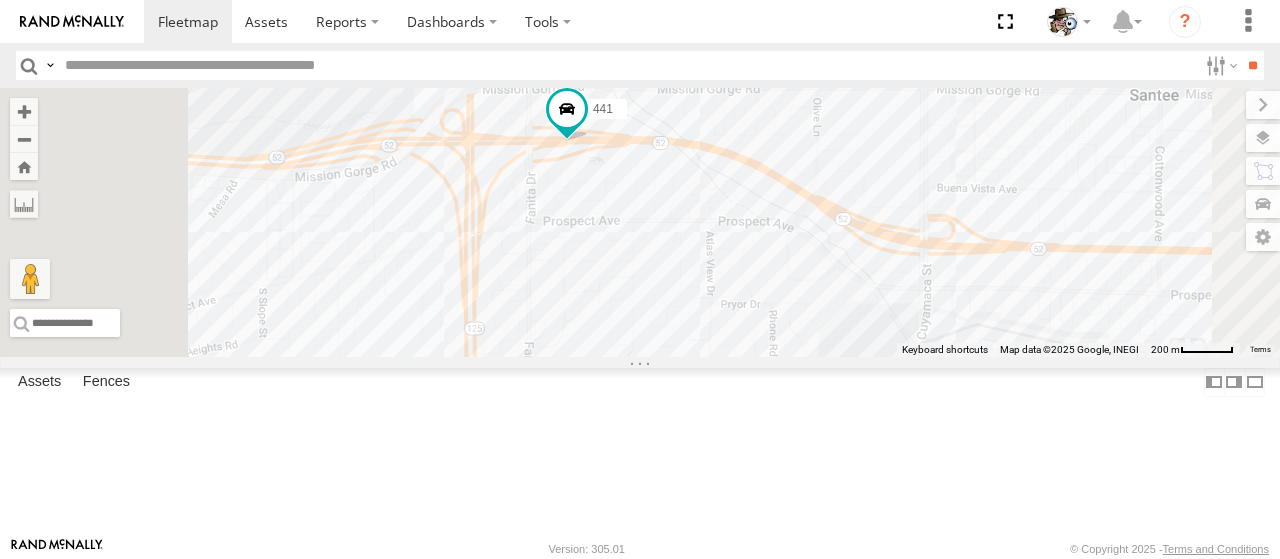 drag, startPoint x: 767, startPoint y: 122, endPoint x: 816, endPoint y: 269, distance: 154.9516 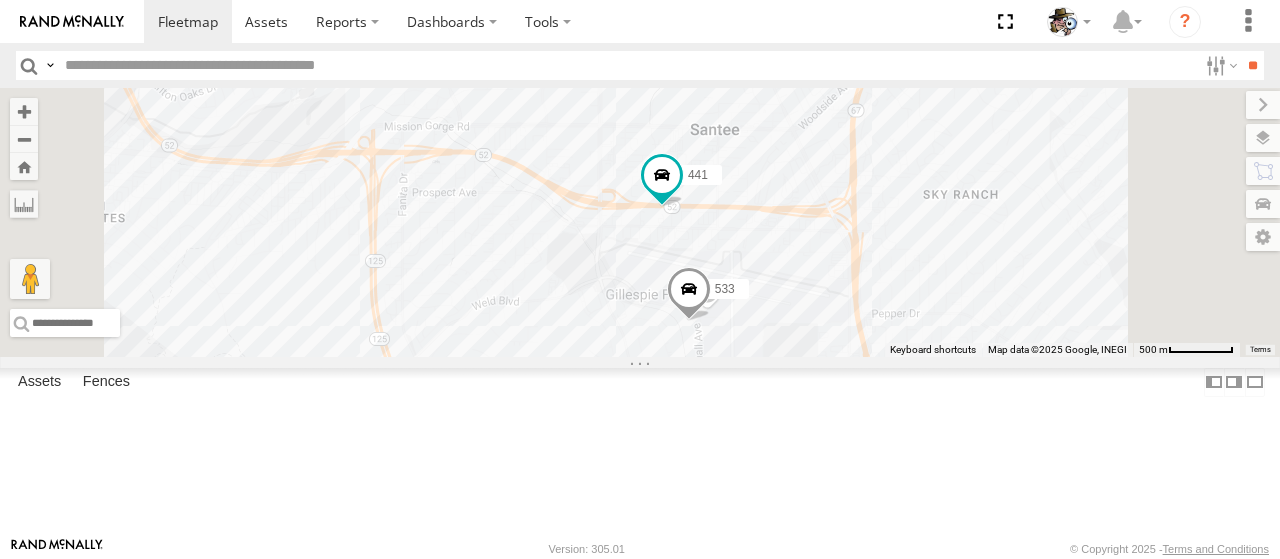drag, startPoint x: 878, startPoint y: 349, endPoint x: 768, endPoint y: 363, distance: 110.88733 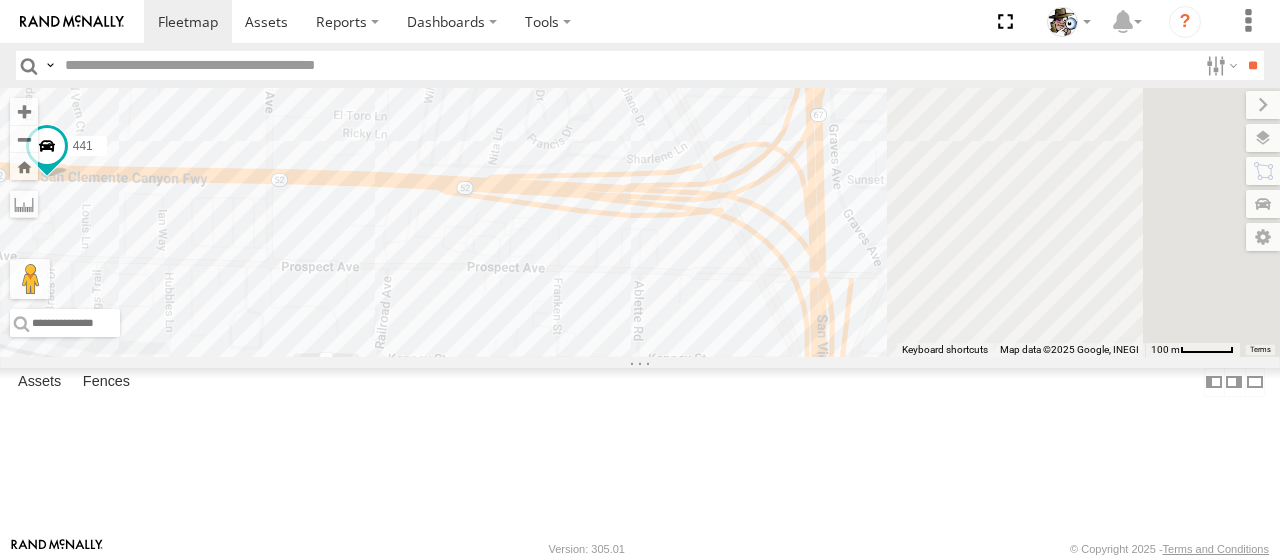 drag, startPoint x: 921, startPoint y: 333, endPoint x: 464, endPoint y: 339, distance: 457.0394 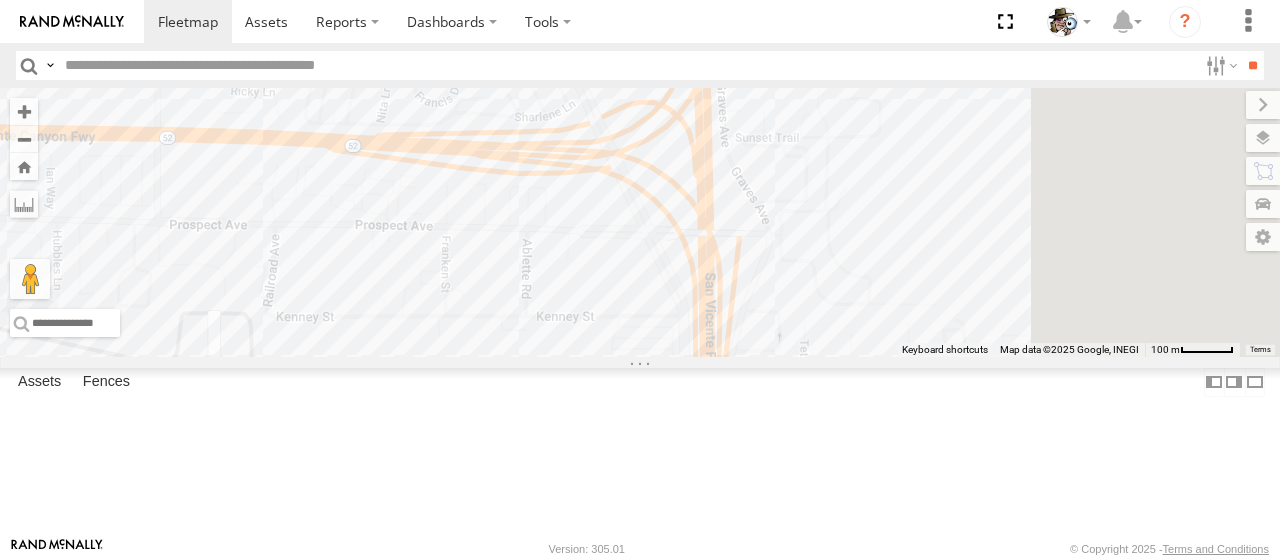 drag, startPoint x: 690, startPoint y: 327, endPoint x: 561, endPoint y: 281, distance: 136.95619 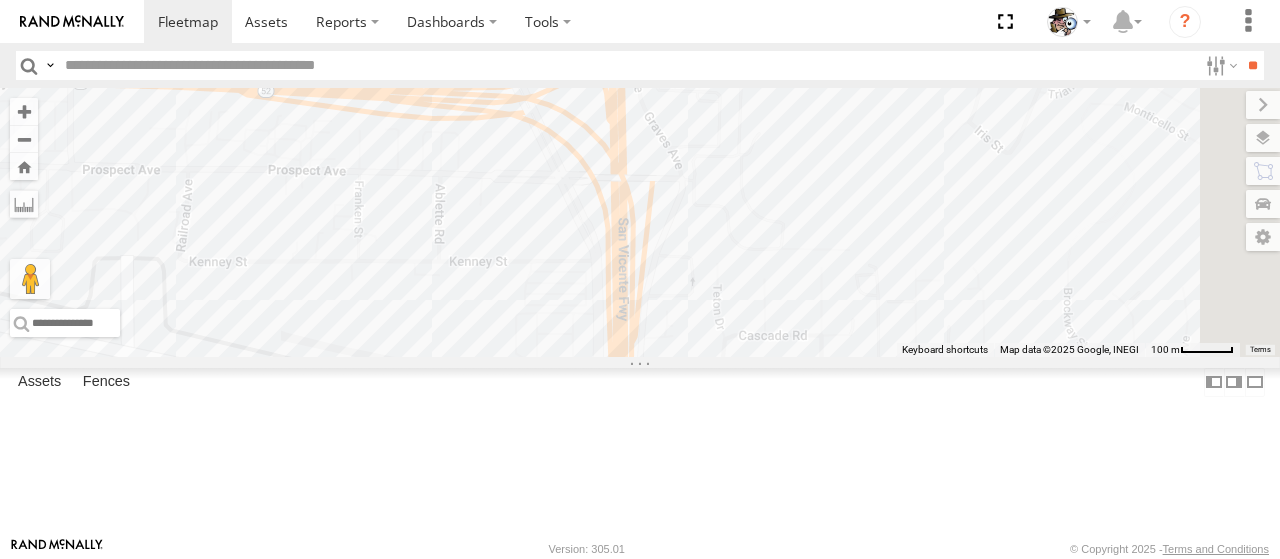 drag, startPoint x: 954, startPoint y: 328, endPoint x: 934, endPoint y: 308, distance: 28.284271 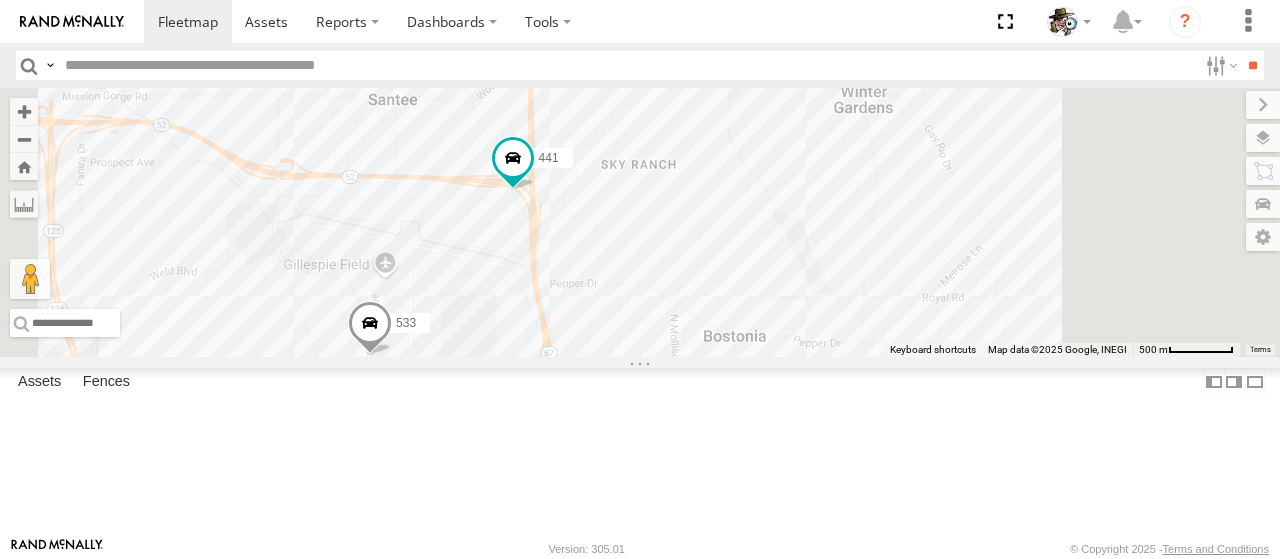 drag, startPoint x: 993, startPoint y: 388, endPoint x: 842, endPoint y: 349, distance: 155.95512 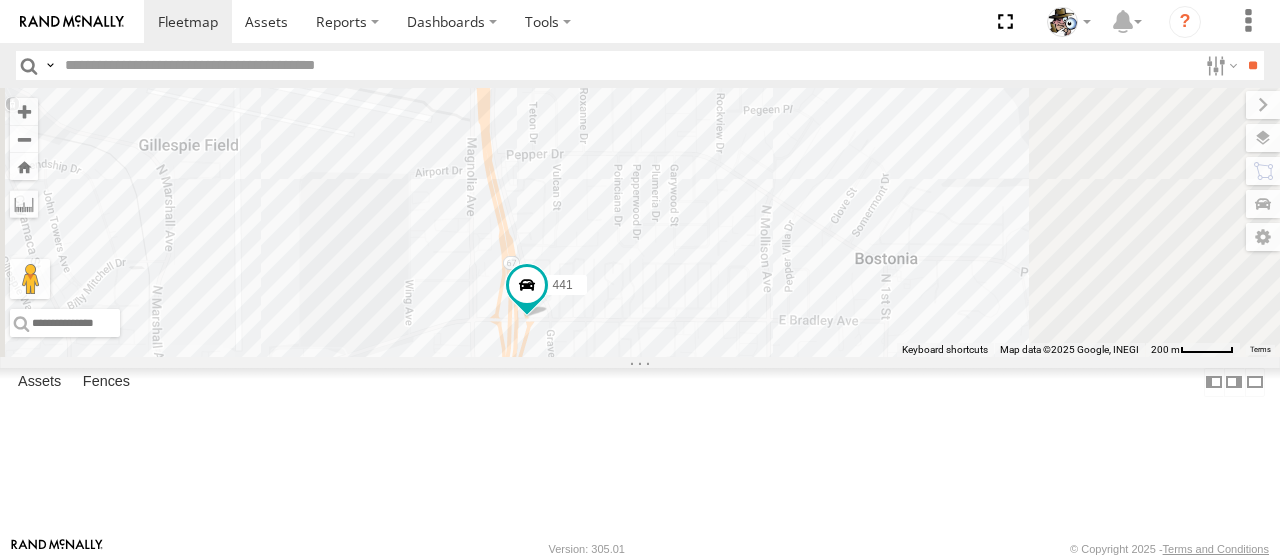 drag, startPoint x: 1096, startPoint y: 272, endPoint x: 896, endPoint y: 417, distance: 247.03238 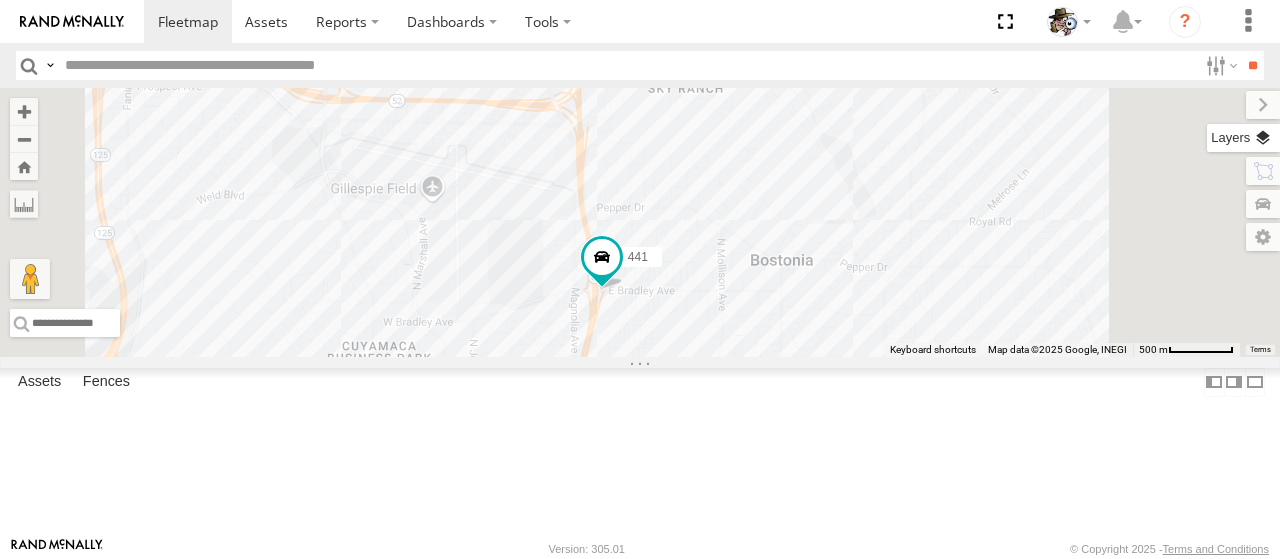 click at bounding box center (1243, 138) 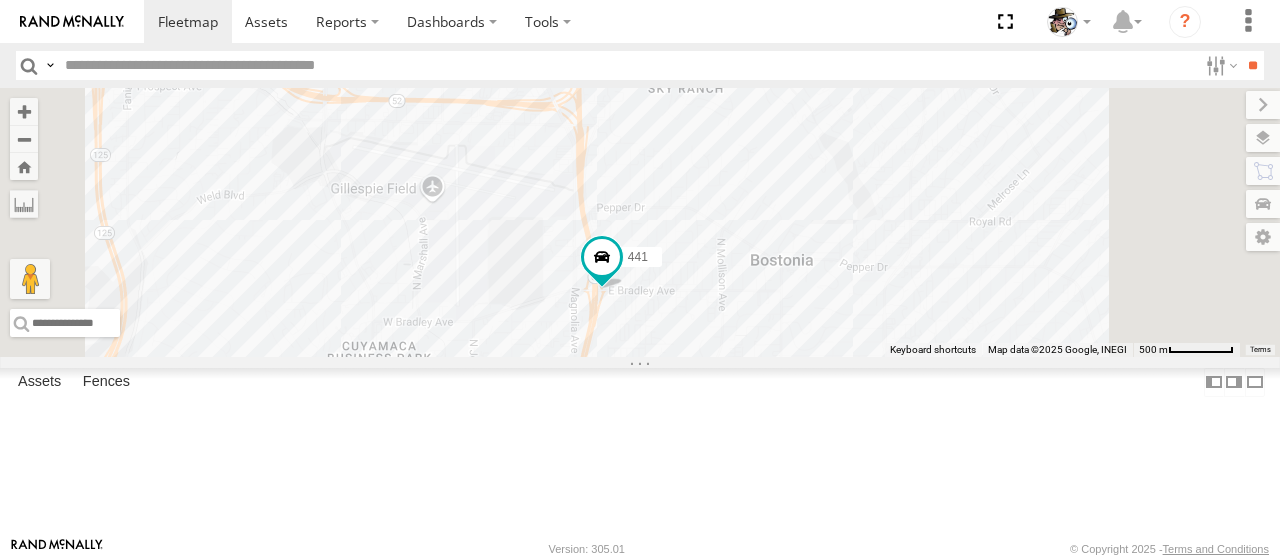 click on "Basemaps" at bounding box center (0, 0) 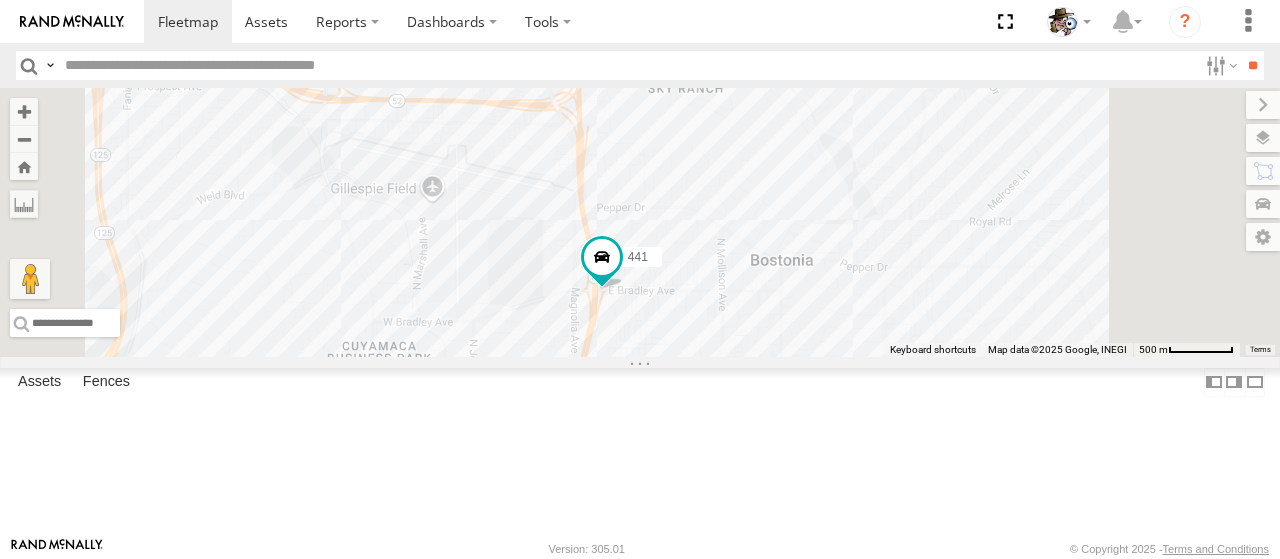 click on "Satellite + Roadmap" at bounding box center (0, 0) 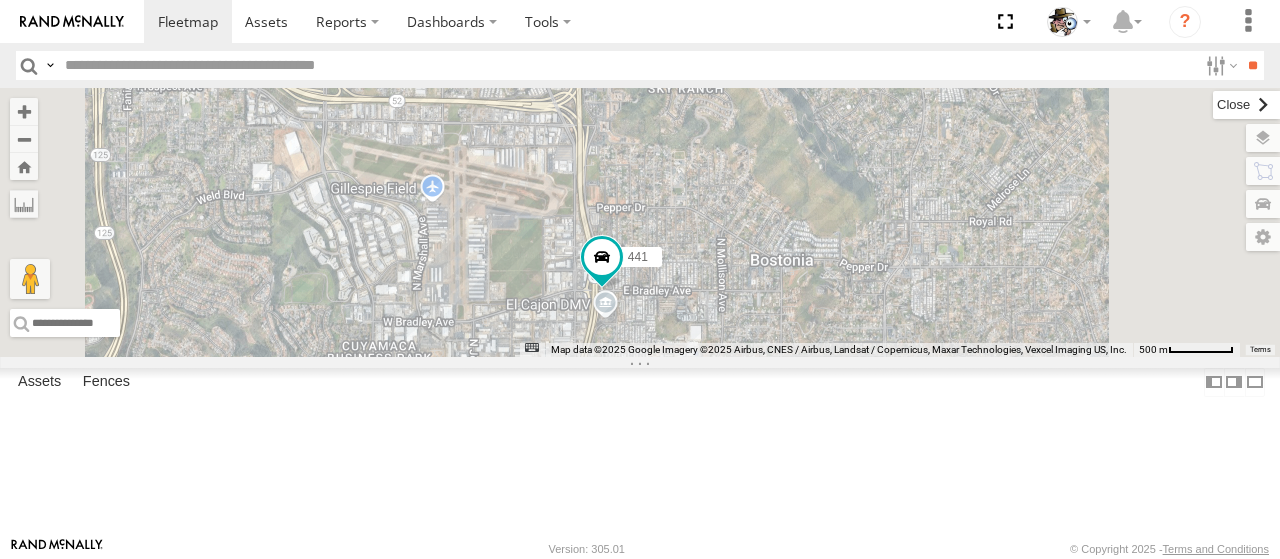 click at bounding box center [1246, 105] 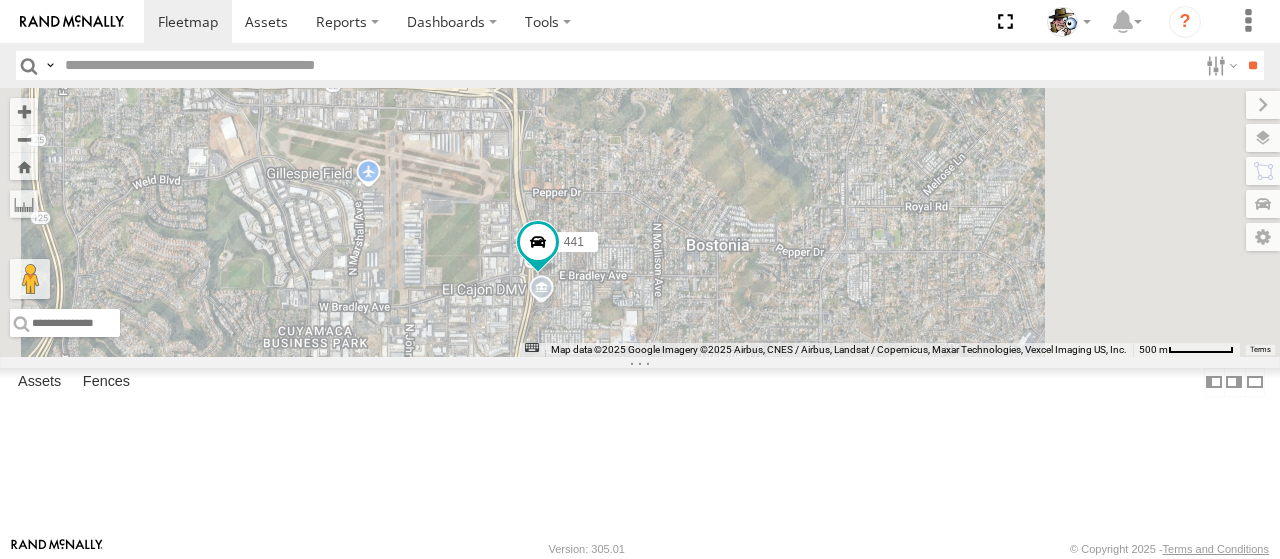 drag, startPoint x: 1002, startPoint y: 375, endPoint x: 938, endPoint y: 357, distance: 66.48308 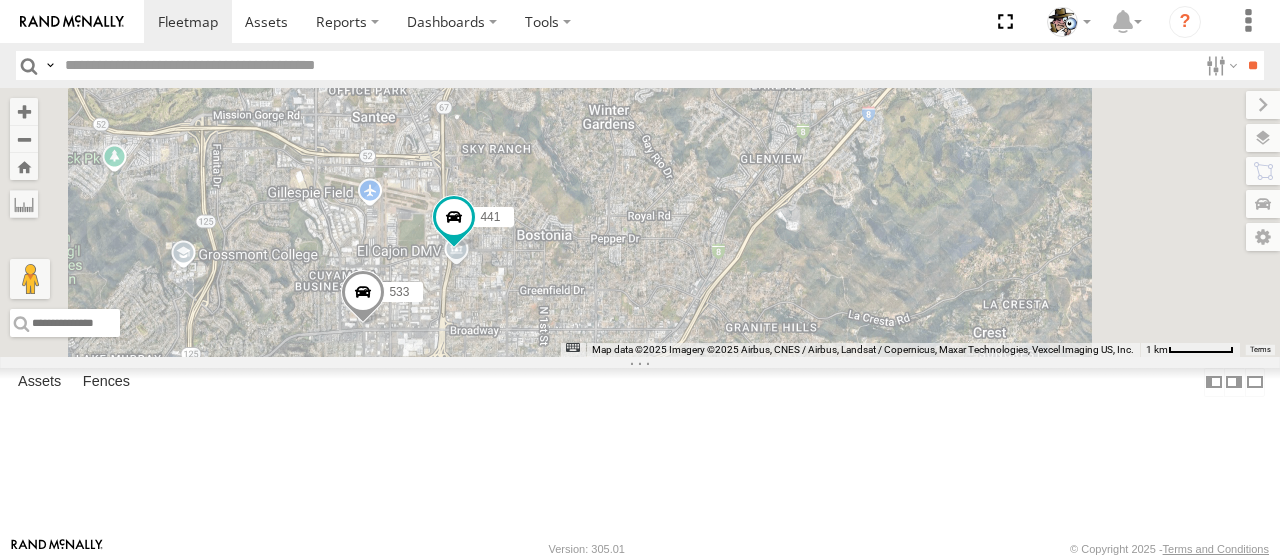 drag, startPoint x: 1033, startPoint y: 355, endPoint x: 854, endPoint y: 339, distance: 179.71365 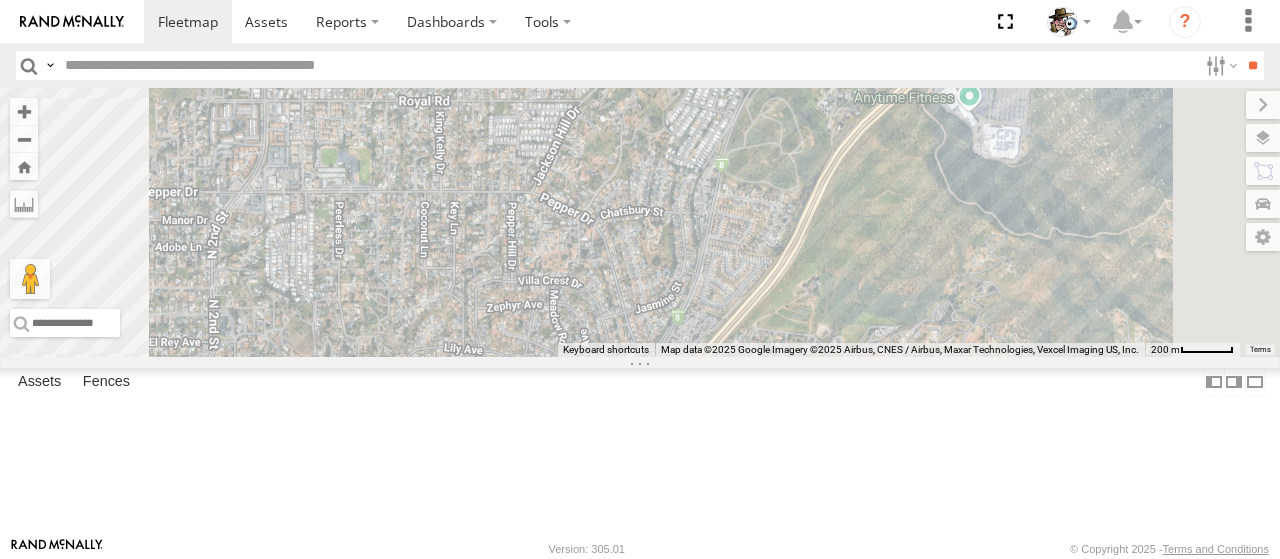 drag, startPoint x: 1070, startPoint y: 283, endPoint x: 1000, endPoint y: 322, distance: 80.13114 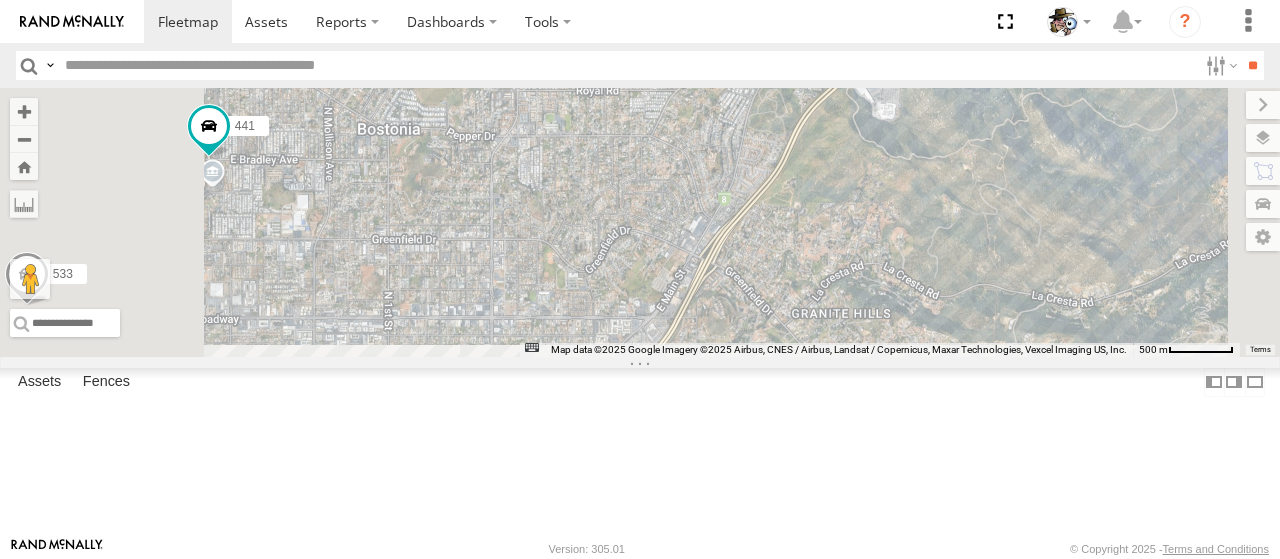 drag, startPoint x: 1000, startPoint y: 454, endPoint x: 1014, endPoint y: 341, distance: 113.86395 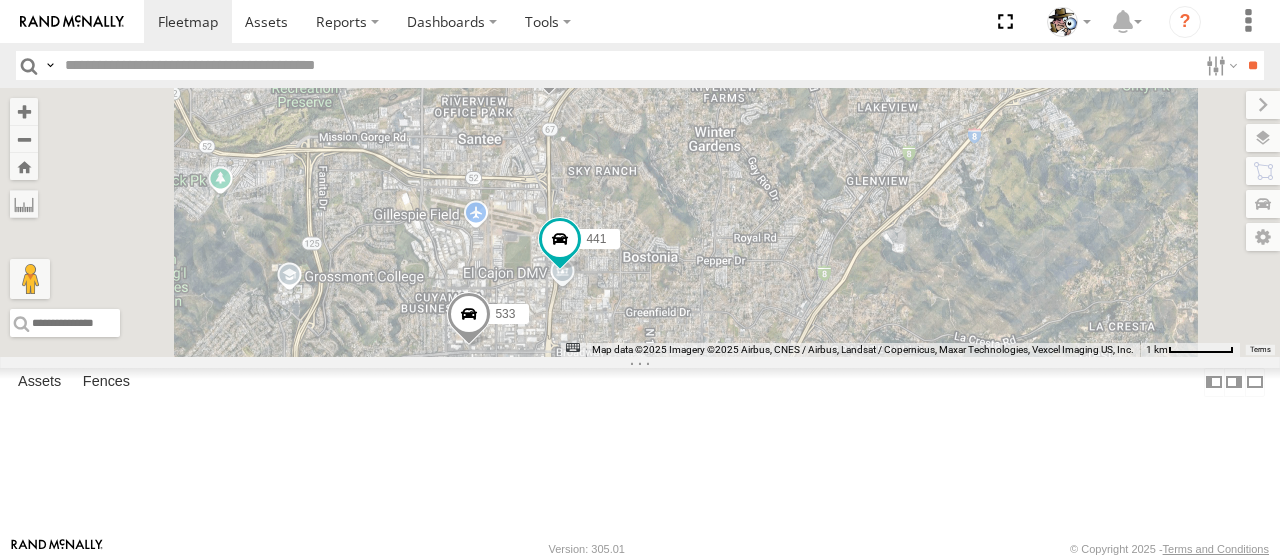 drag, startPoint x: 766, startPoint y: 375, endPoint x: 890, endPoint y: 428, distance: 134.85178 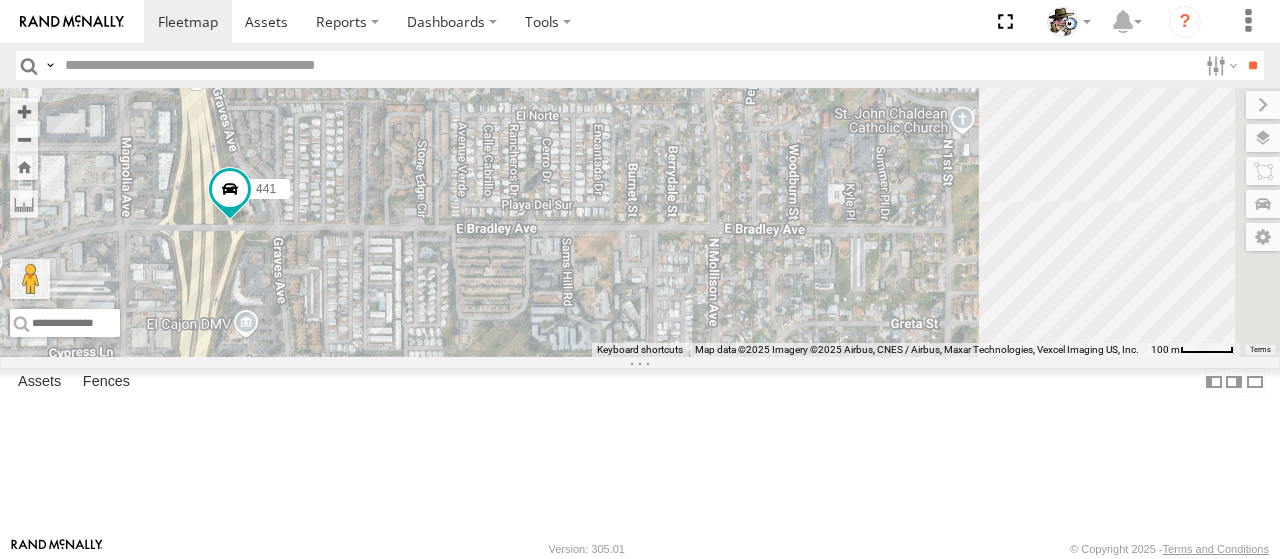 drag, startPoint x: 863, startPoint y: 347, endPoint x: 665, endPoint y: 354, distance: 198.1237 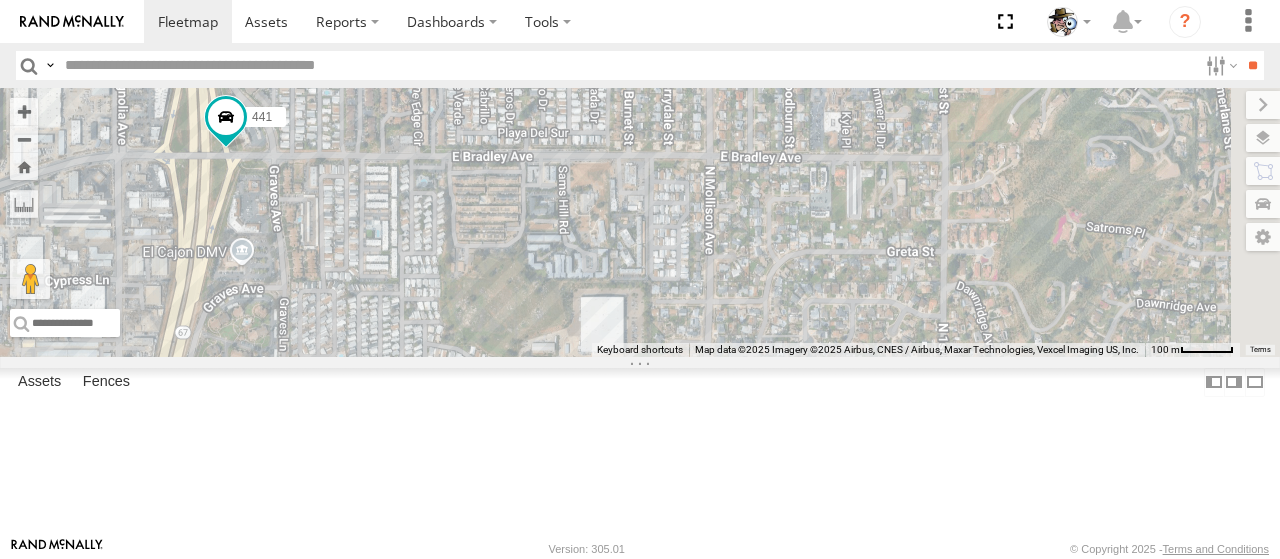 drag, startPoint x: 812, startPoint y: 349, endPoint x: 808, endPoint y: 273, distance: 76.105194 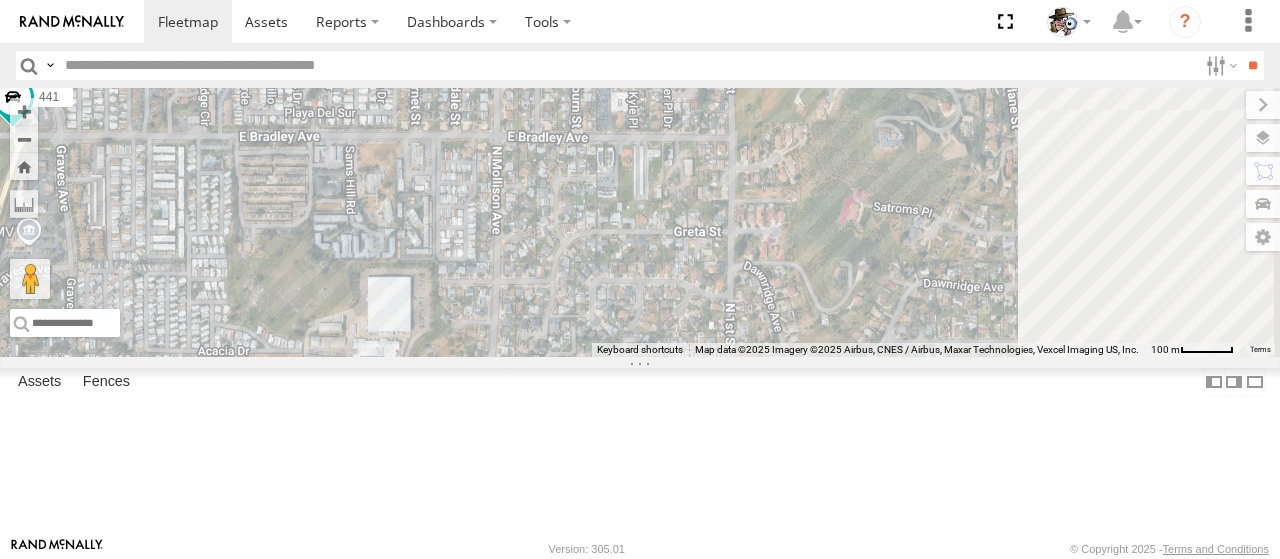 drag, startPoint x: 760, startPoint y: 329, endPoint x: 624, endPoint y: 315, distance: 136.71869 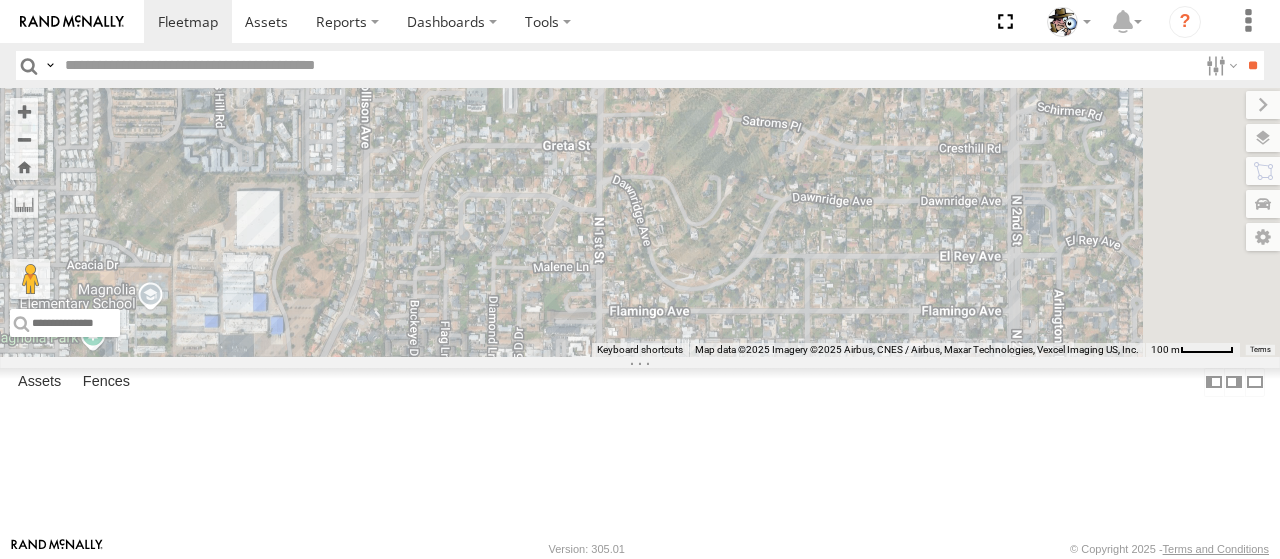 drag, startPoint x: 901, startPoint y: 295, endPoint x: 792, endPoint y: 221, distance: 131.74597 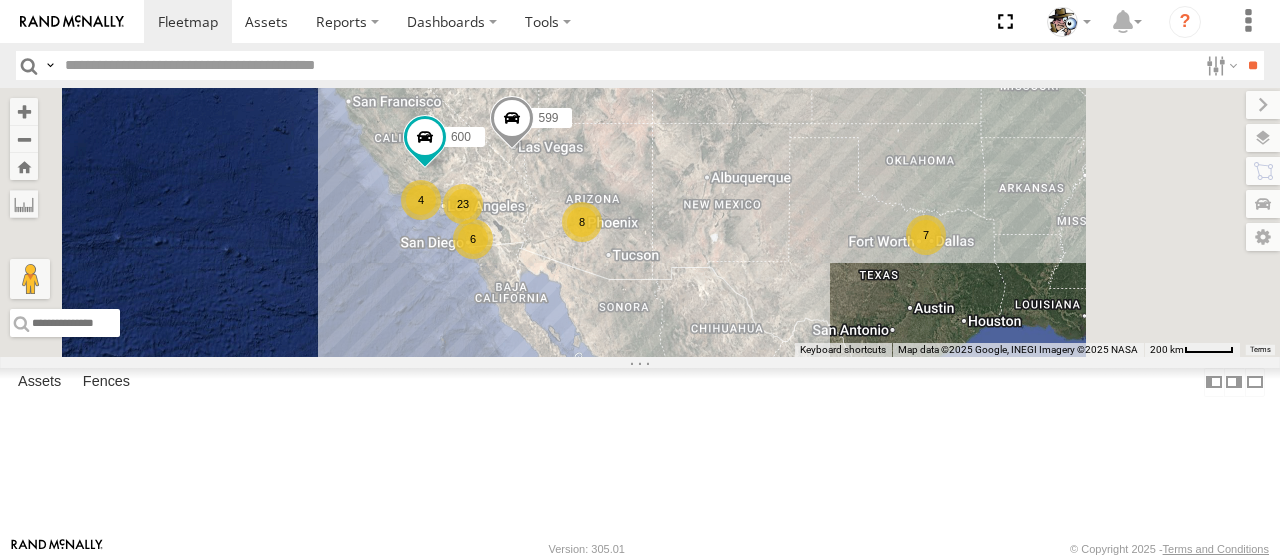 drag, startPoint x: 914, startPoint y: 259, endPoint x: 891, endPoint y: 257, distance: 23.086792 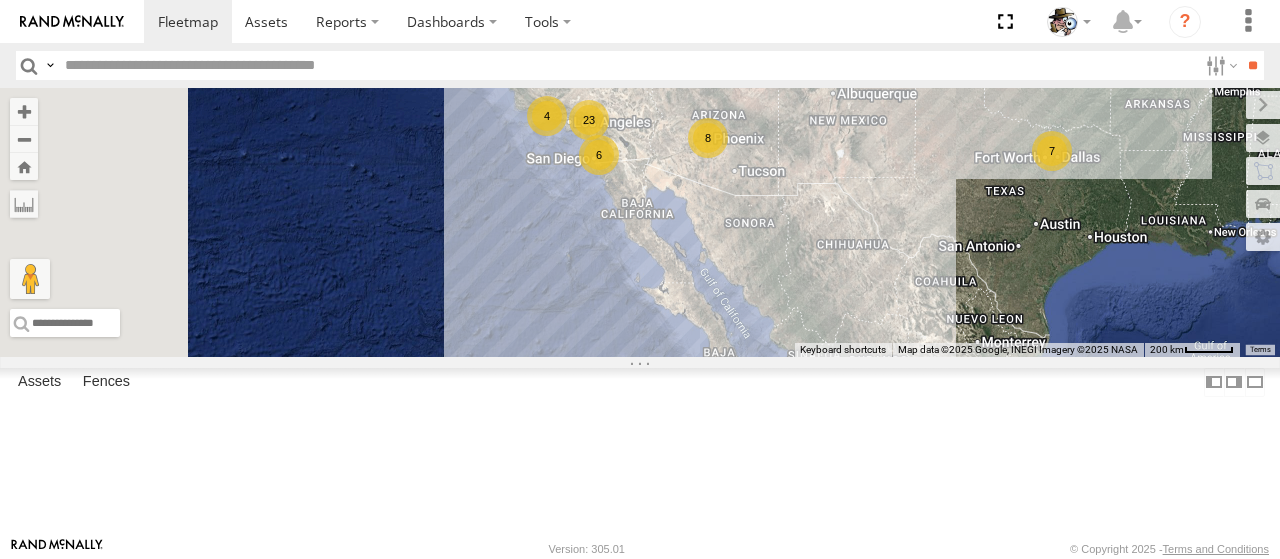 drag, startPoint x: 914, startPoint y: 277, endPoint x: 1070, endPoint y: 212, distance: 169 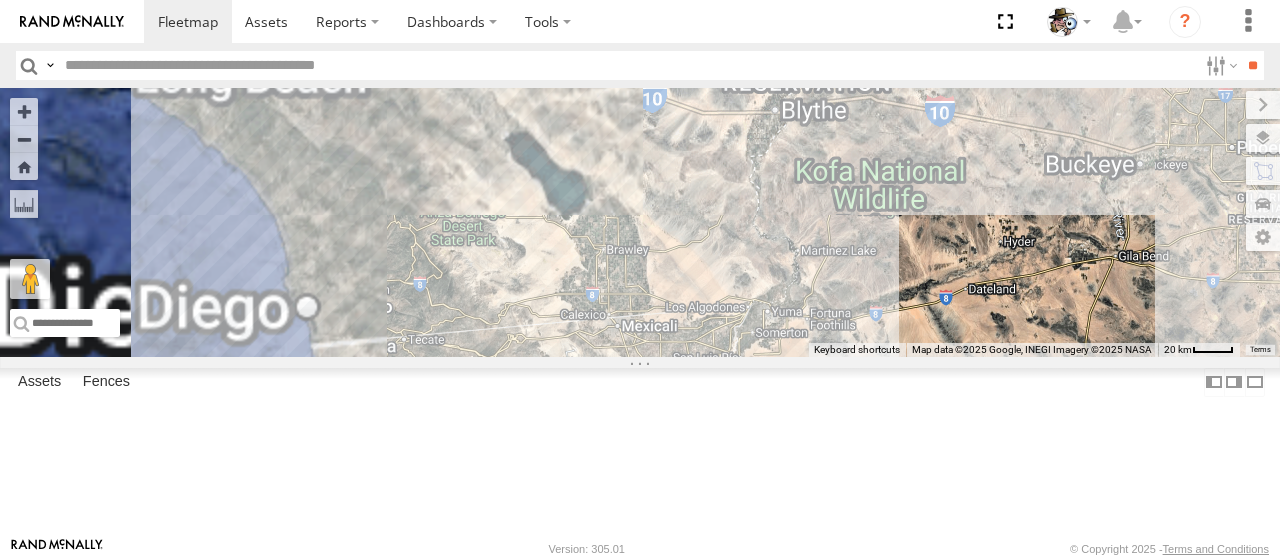 drag, startPoint x: 872, startPoint y: 157, endPoint x: 1109, endPoint y: 386, distance: 329.5603 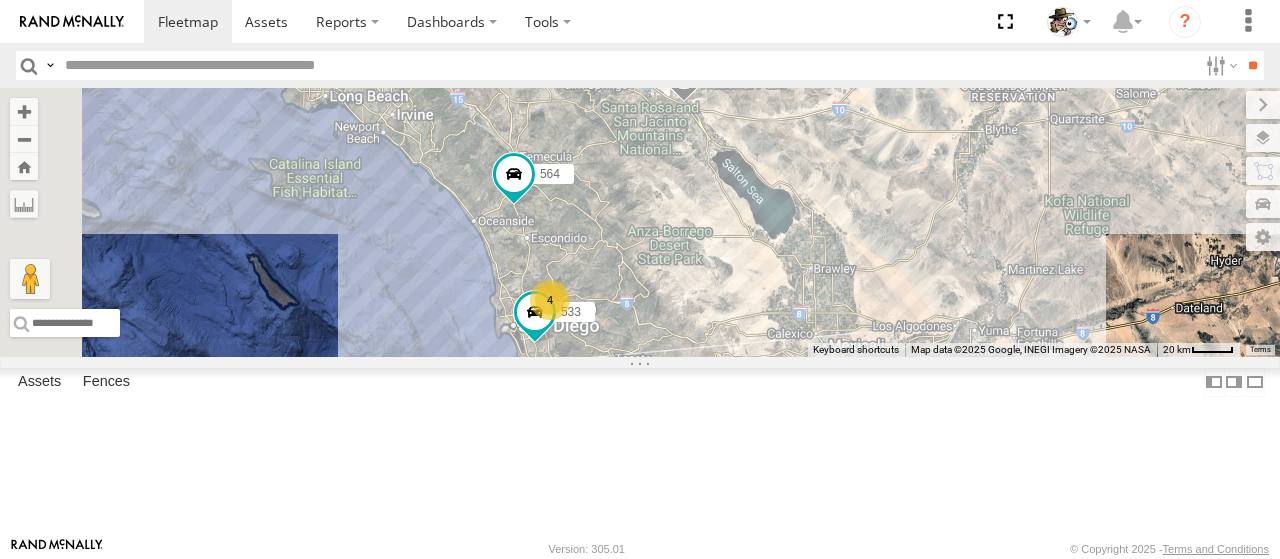 drag, startPoint x: 772, startPoint y: 376, endPoint x: 974, endPoint y: 393, distance: 202.71408 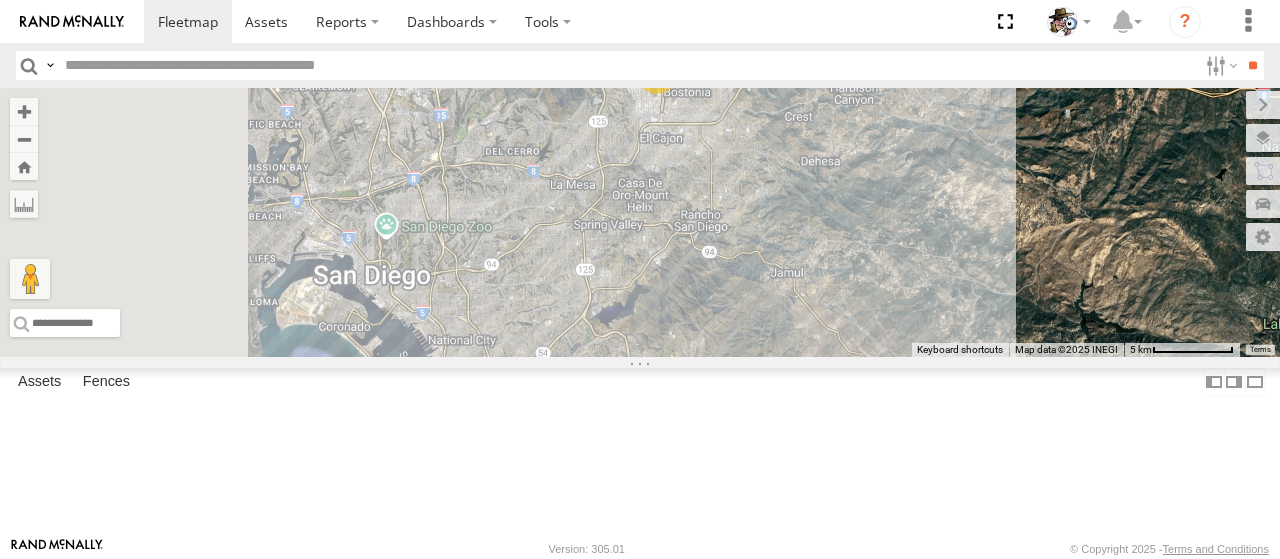 drag, startPoint x: 797, startPoint y: 302, endPoint x: 1184, endPoint y: 391, distance: 397.102 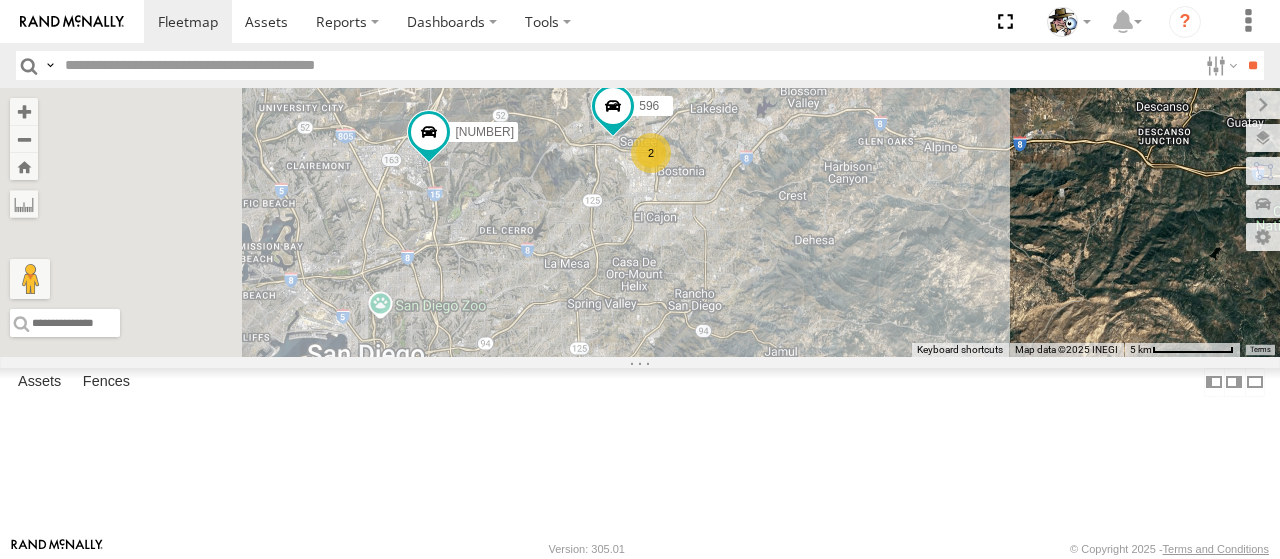 drag, startPoint x: 1121, startPoint y: 271, endPoint x: 1124, endPoint y: 394, distance: 123.03658 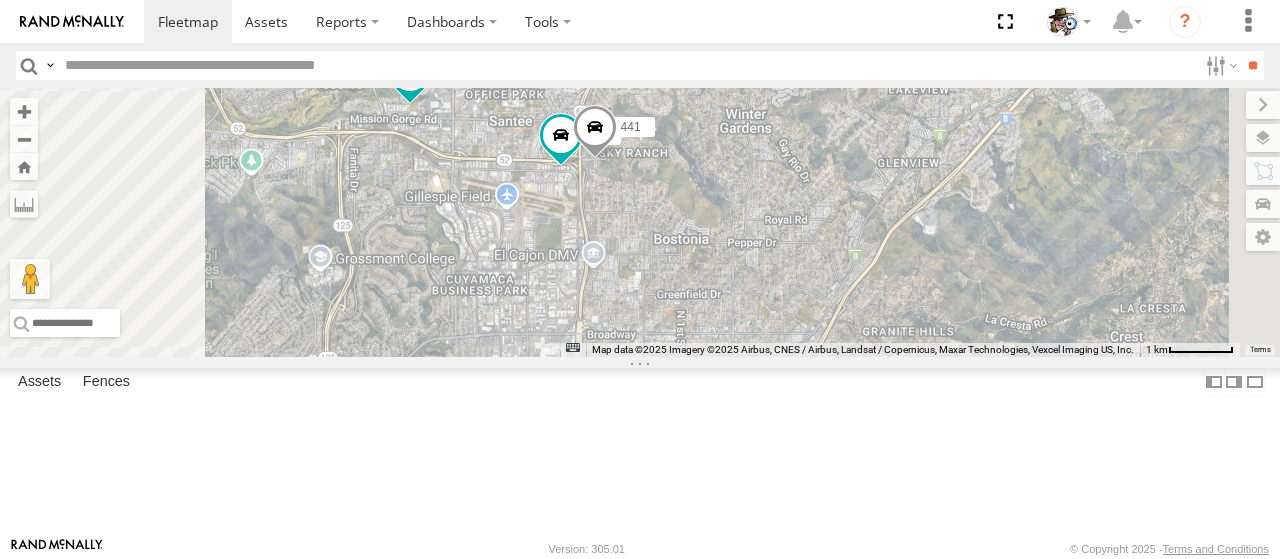 drag, startPoint x: 924, startPoint y: 214, endPoint x: 982, endPoint y: 287, distance: 93.23626 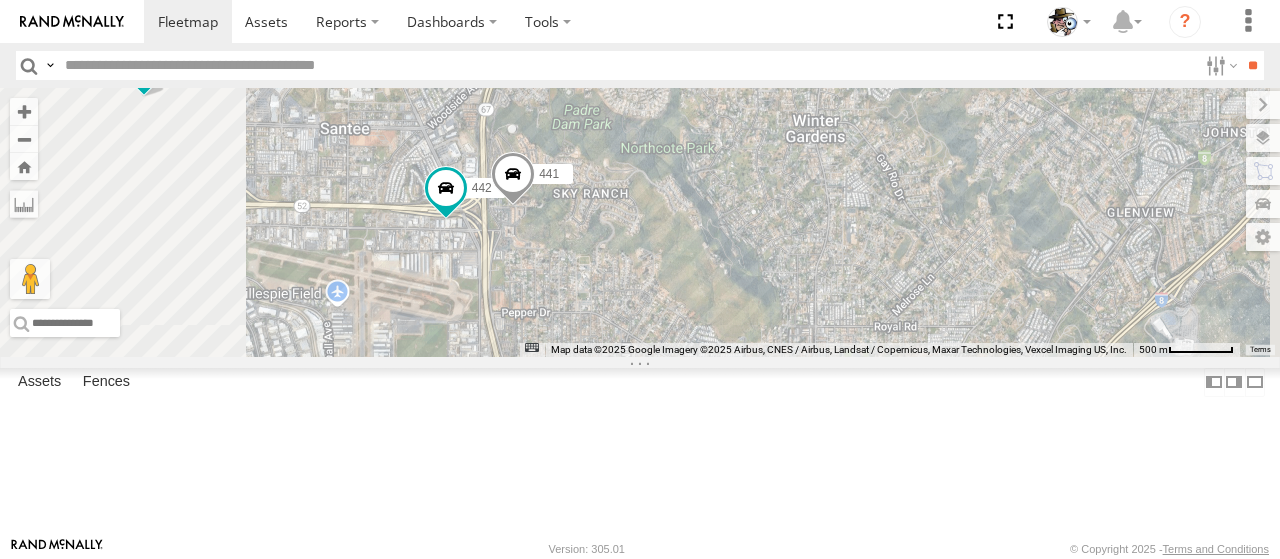 drag, startPoint x: 808, startPoint y: 259, endPoint x: 866, endPoint y: 341, distance: 100.43903 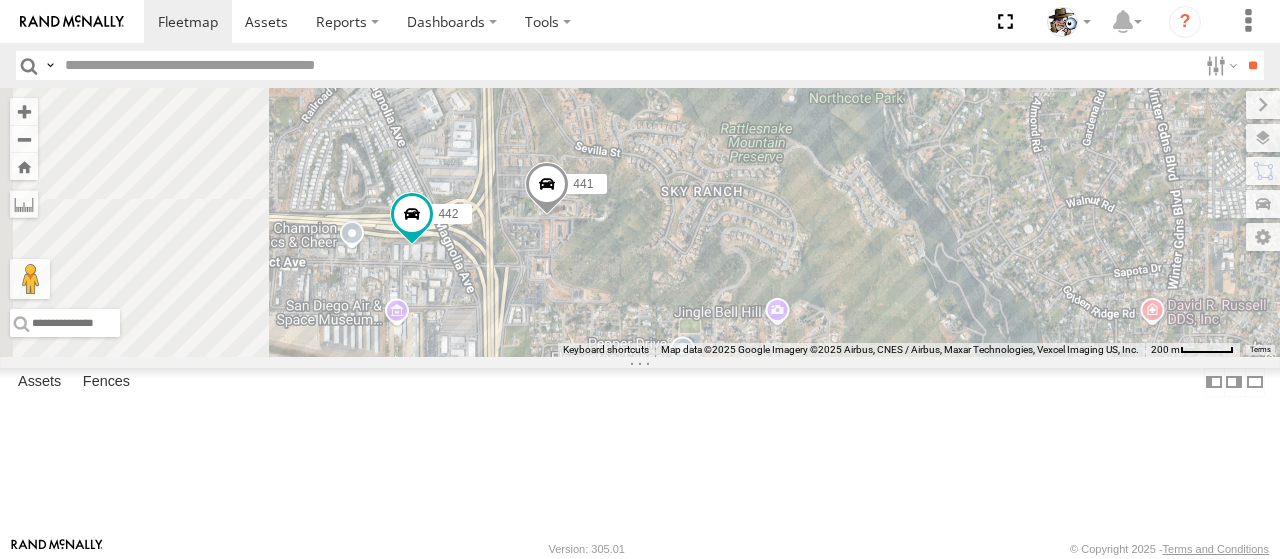 drag, startPoint x: 852, startPoint y: 281, endPoint x: 984, endPoint y: 330, distance: 140.80128 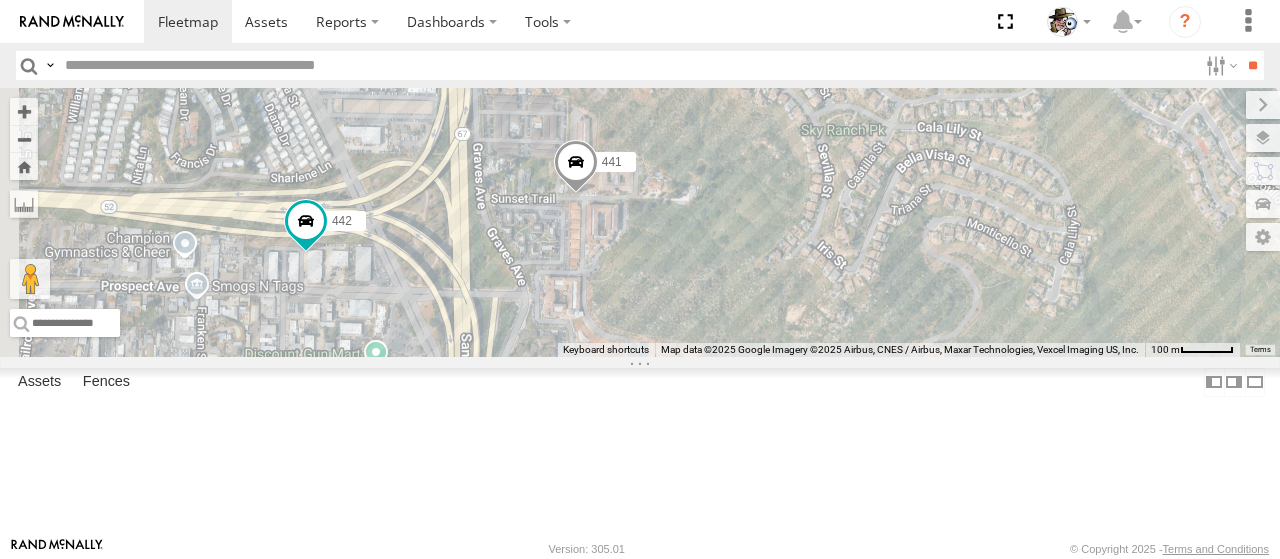 drag, startPoint x: 873, startPoint y: 316, endPoint x: 974, endPoint y: 347, distance: 105.65037 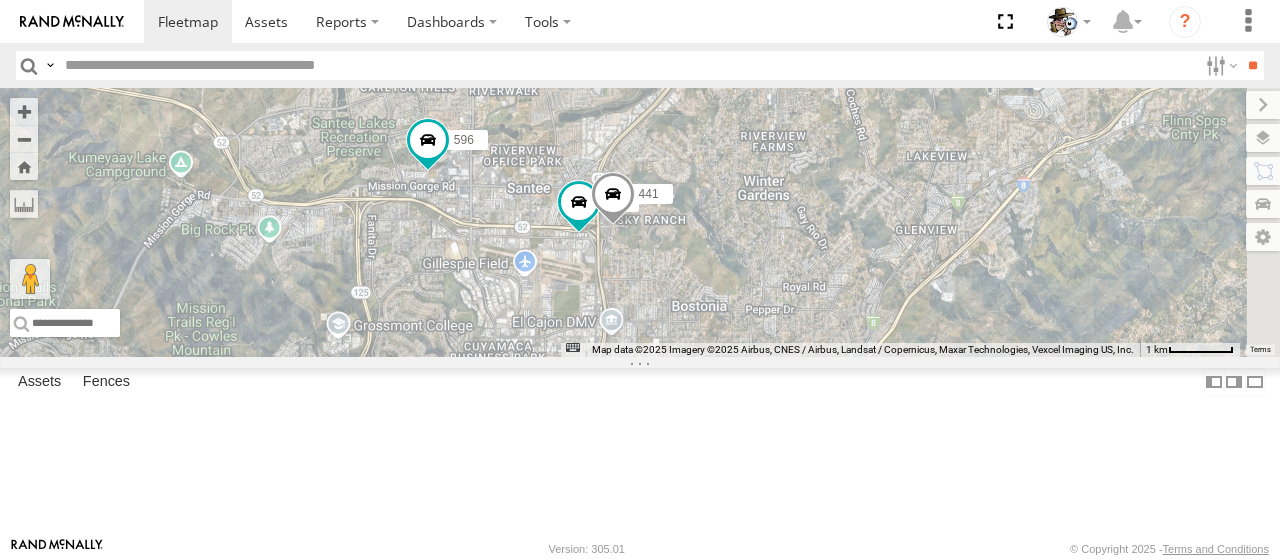 drag, startPoint x: 1046, startPoint y: 364, endPoint x: 927, endPoint y: 341, distance: 121.20231 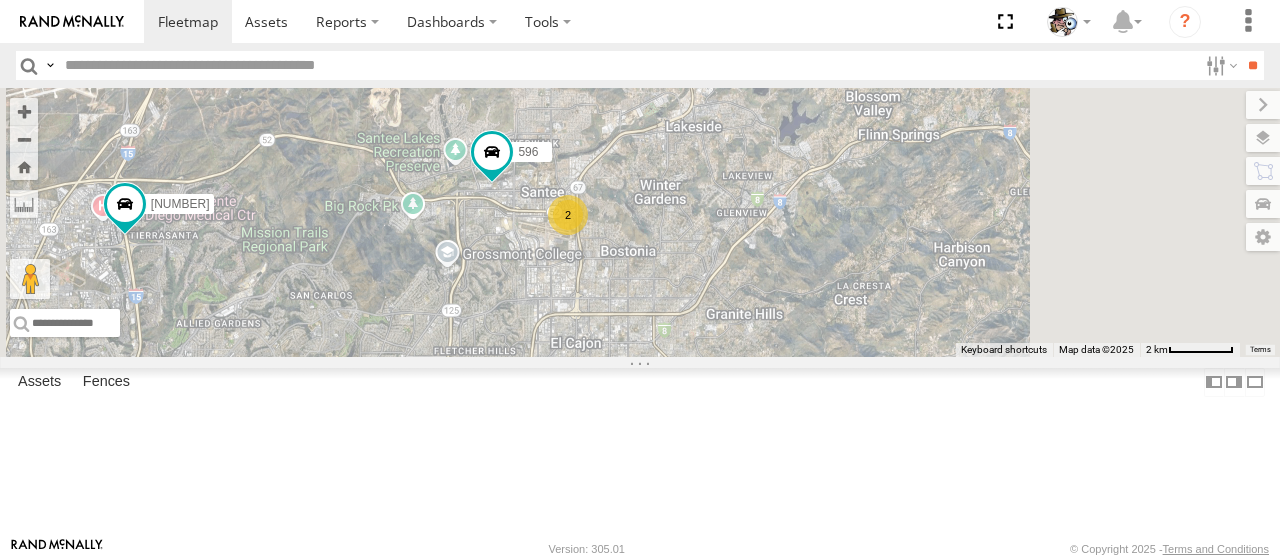 drag, startPoint x: 947, startPoint y: 386, endPoint x: 886, endPoint y: 355, distance: 68.42514 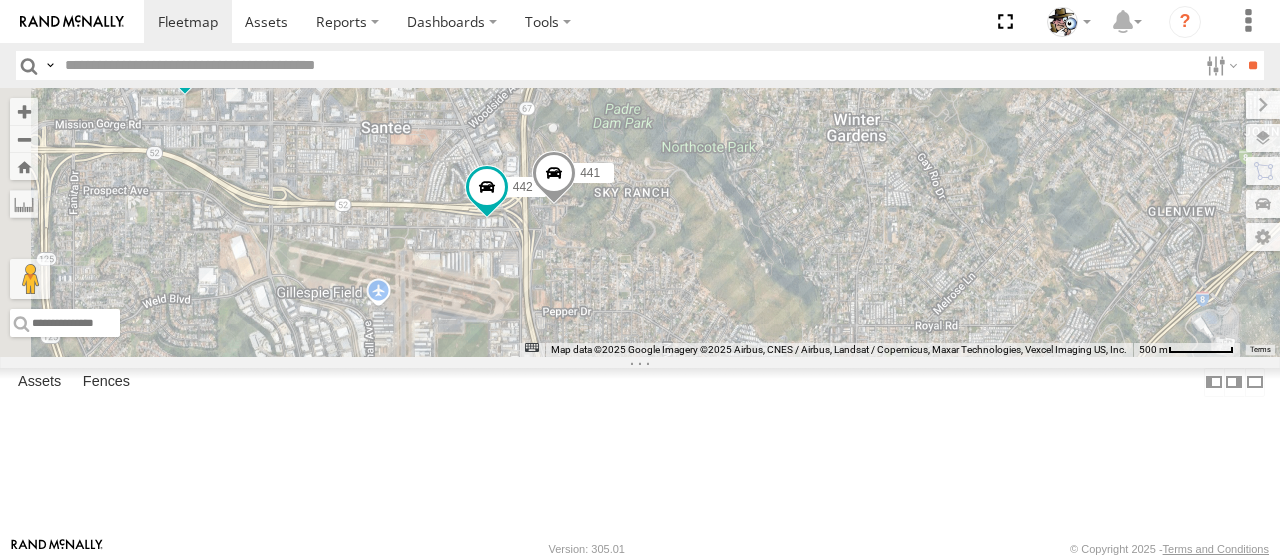 drag, startPoint x: 866, startPoint y: 303, endPoint x: 888, endPoint y: 336, distance: 39.661064 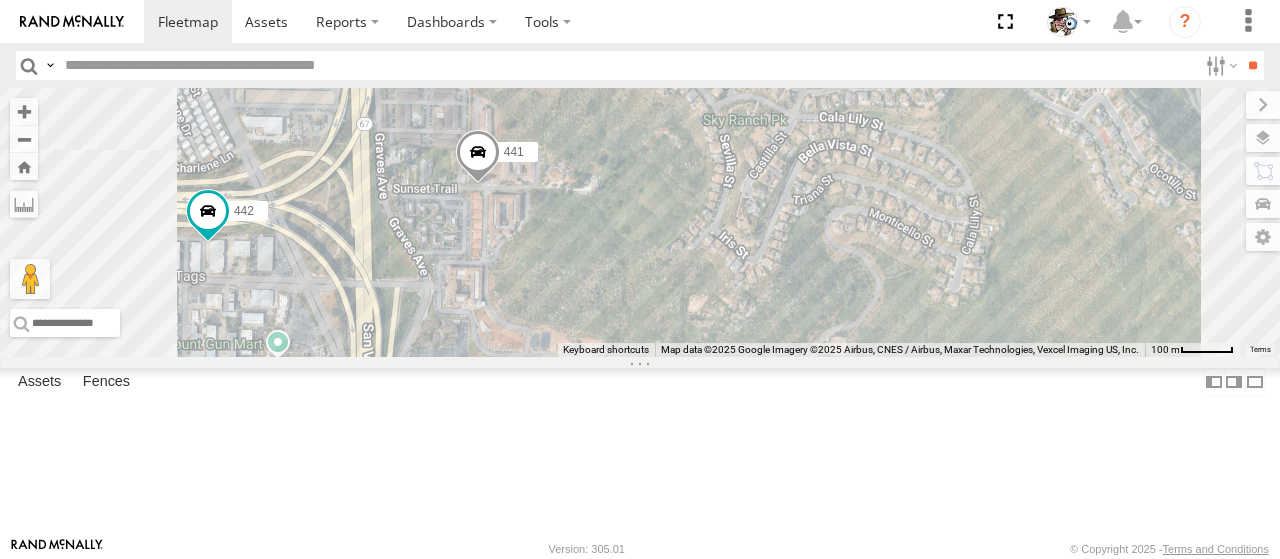 click at bounding box center [478, 157] 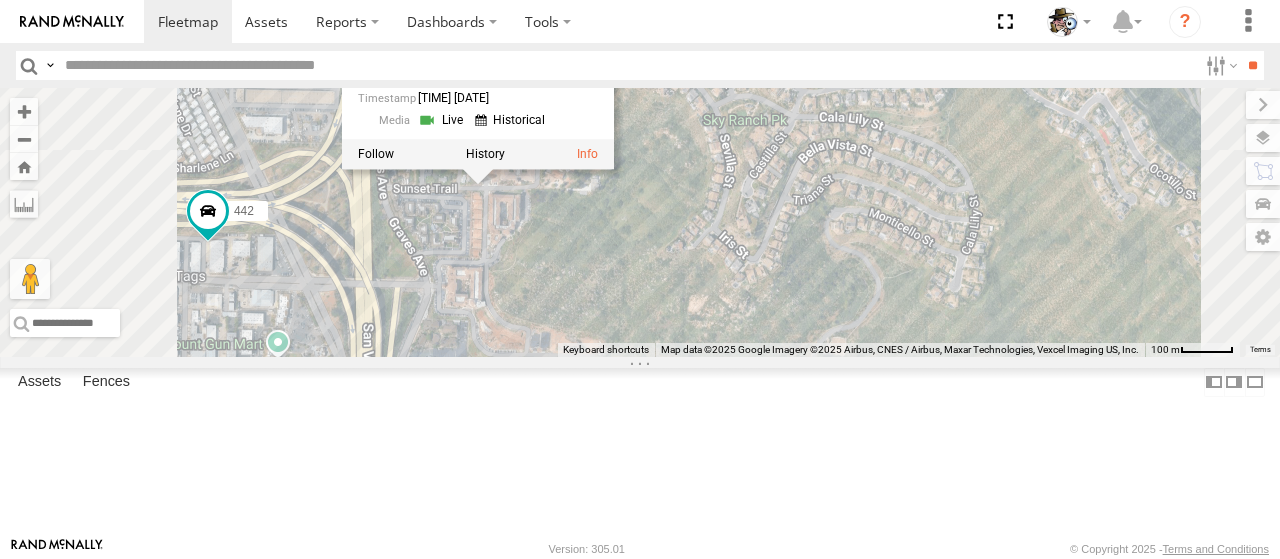 click at bounding box center (443, 119) 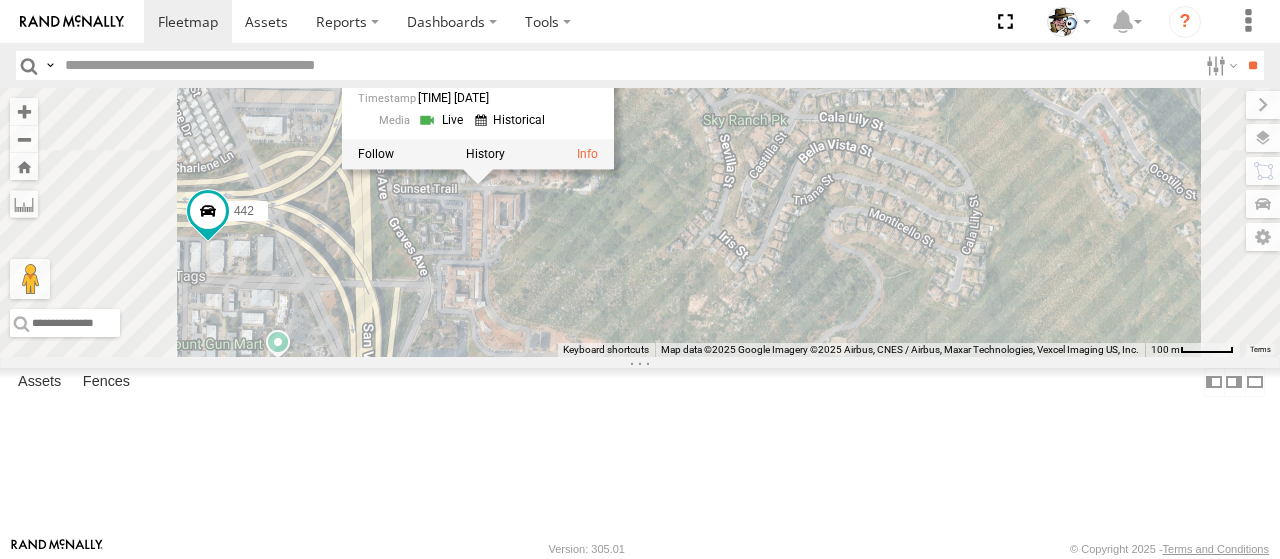 click on "[NUMBER] [NUMBER] [NUMBER] [NUMBER] [NUMBER] [NUMBER] [NUMBER] [NUMBER] [NUMBER] [NUMBER] [NUMBER] [NUMBER] [NUMBER] [NUMBER] [NUMBER] Rialto SDS [LATITUDE] ,  [LONGITUDE] [NUMBER] [TIME] [DATE]" at bounding box center (640, 222) 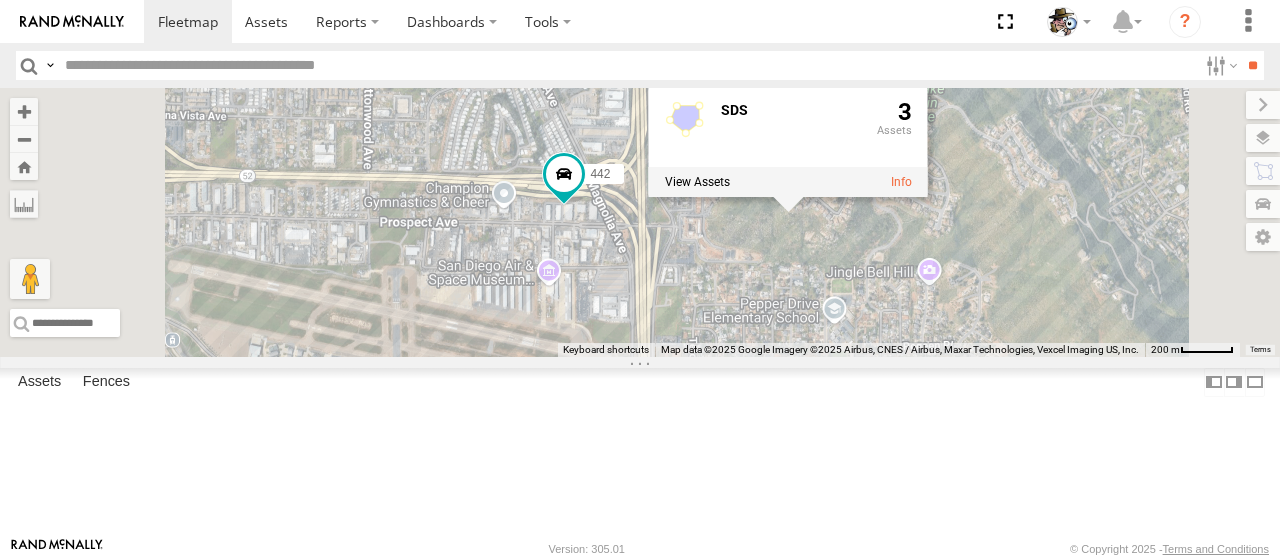 click on "484 599 600 568 564 533 443 597 532 531 596 483 442 441 SDS 3" at bounding box center (640, 222) 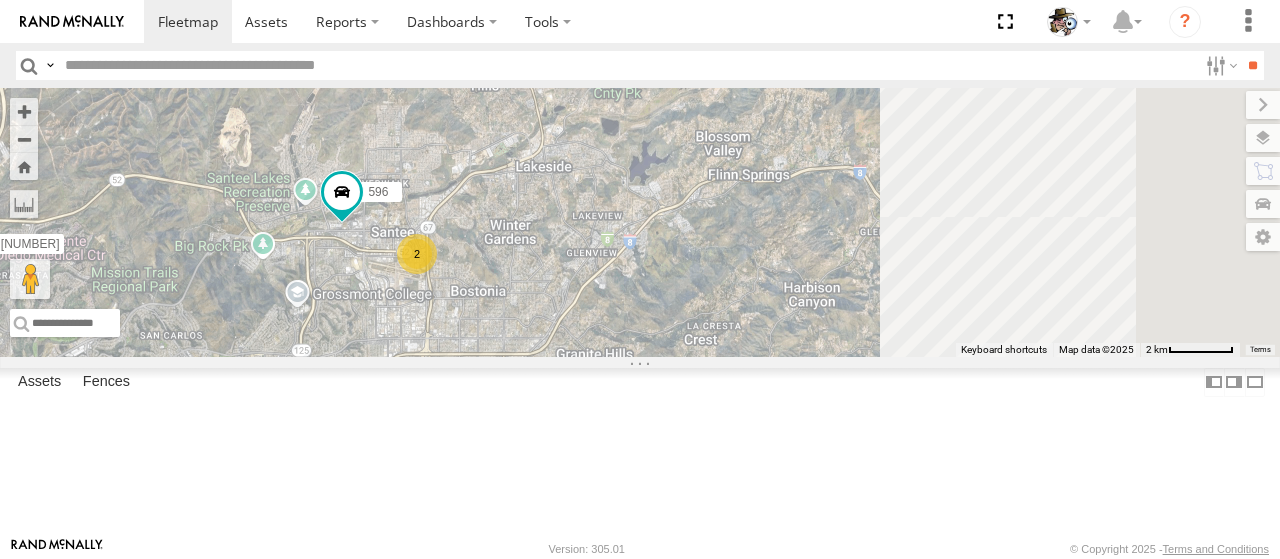 drag, startPoint x: 1117, startPoint y: 248, endPoint x: 817, endPoint y: 260, distance: 300.2399 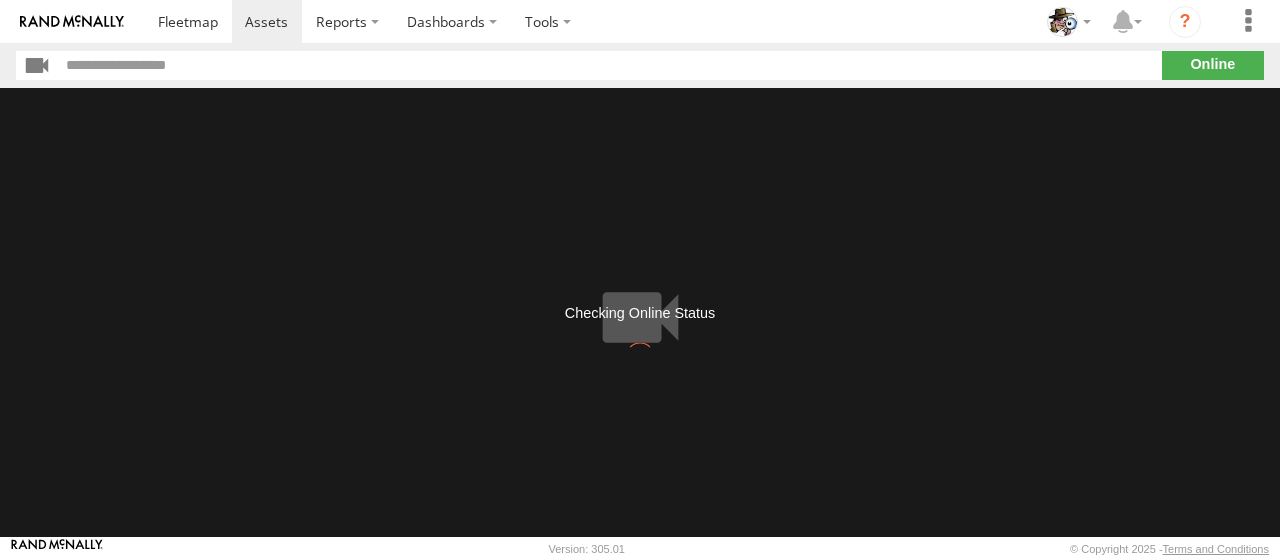 scroll, scrollTop: 0, scrollLeft: 0, axis: both 